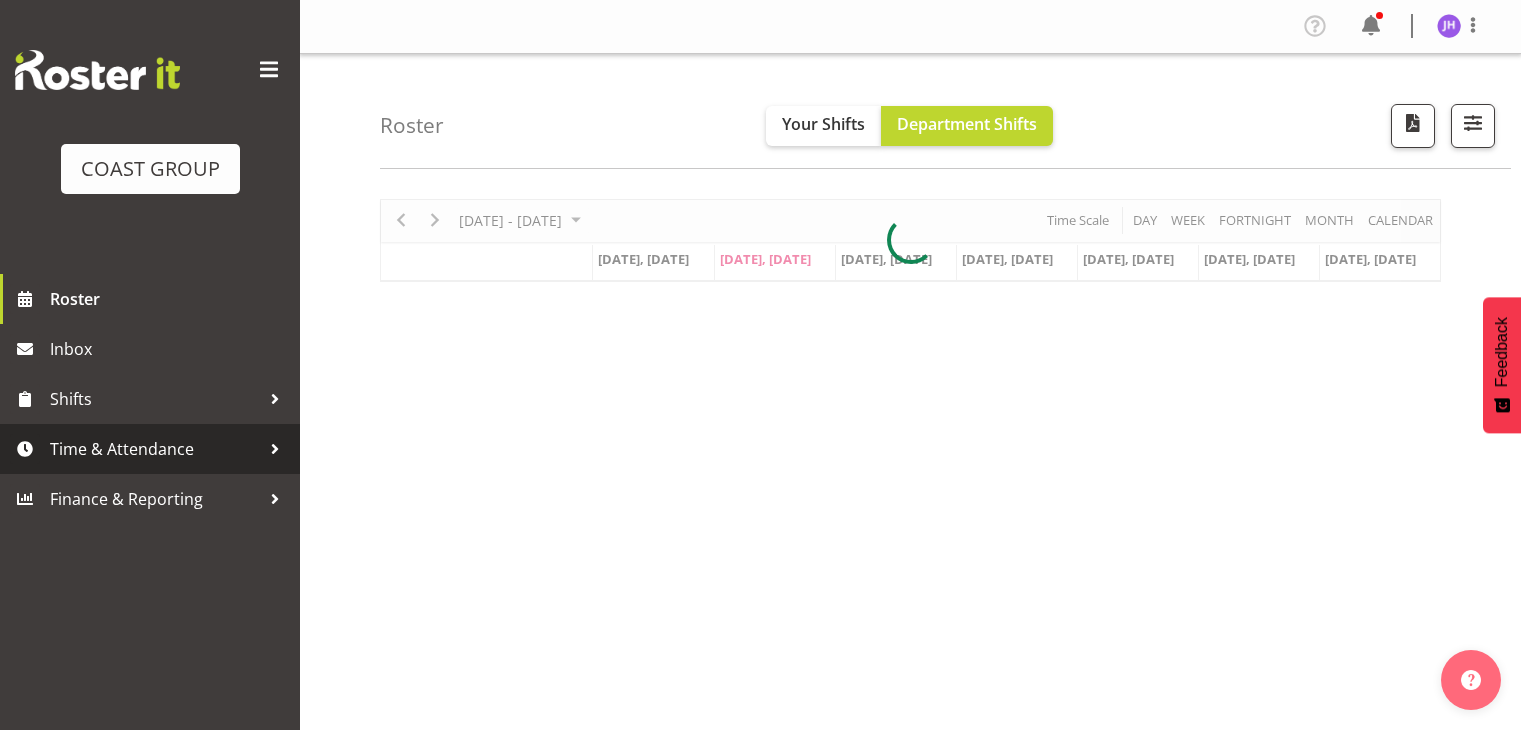 scroll, scrollTop: 0, scrollLeft: 0, axis: both 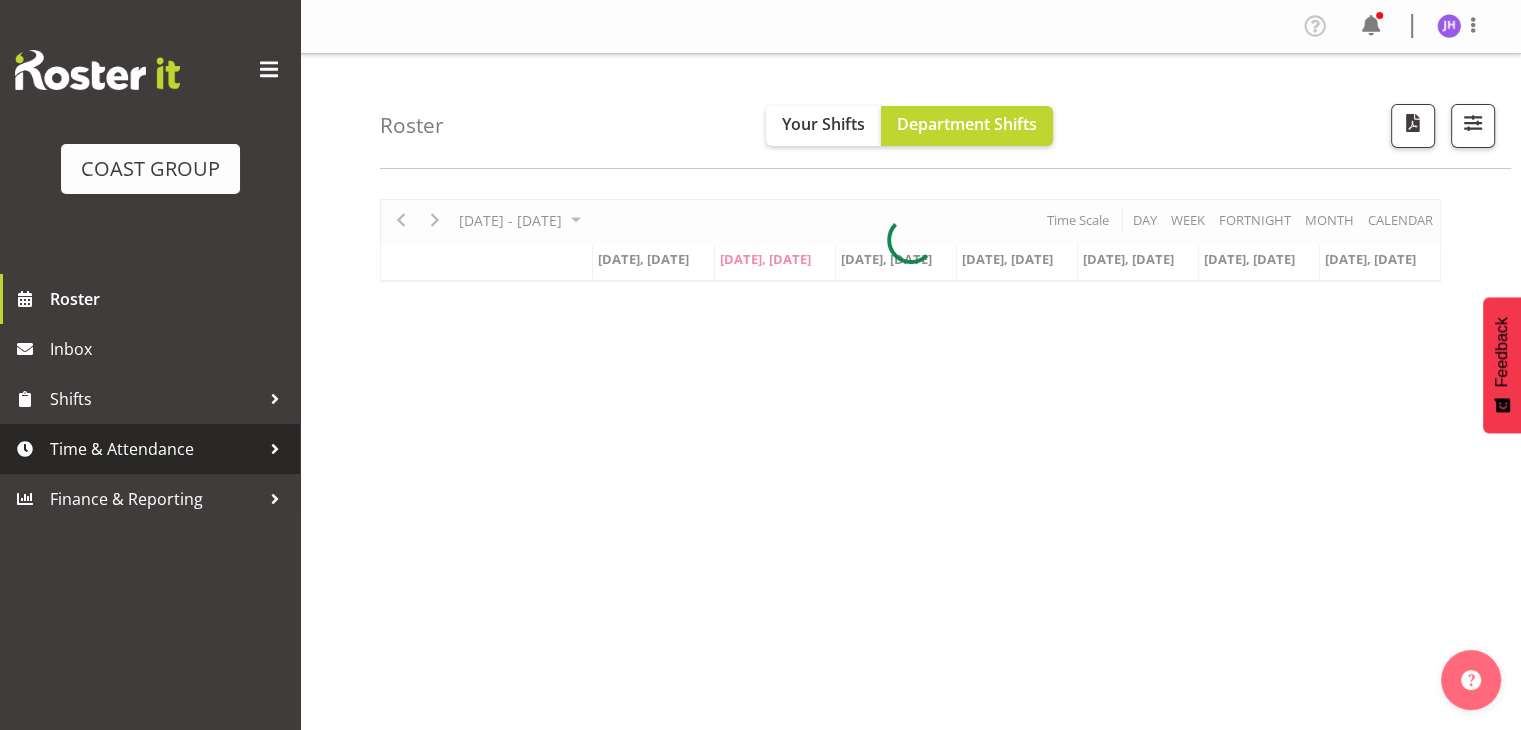 click on "Time & Attendance" at bounding box center [155, 449] 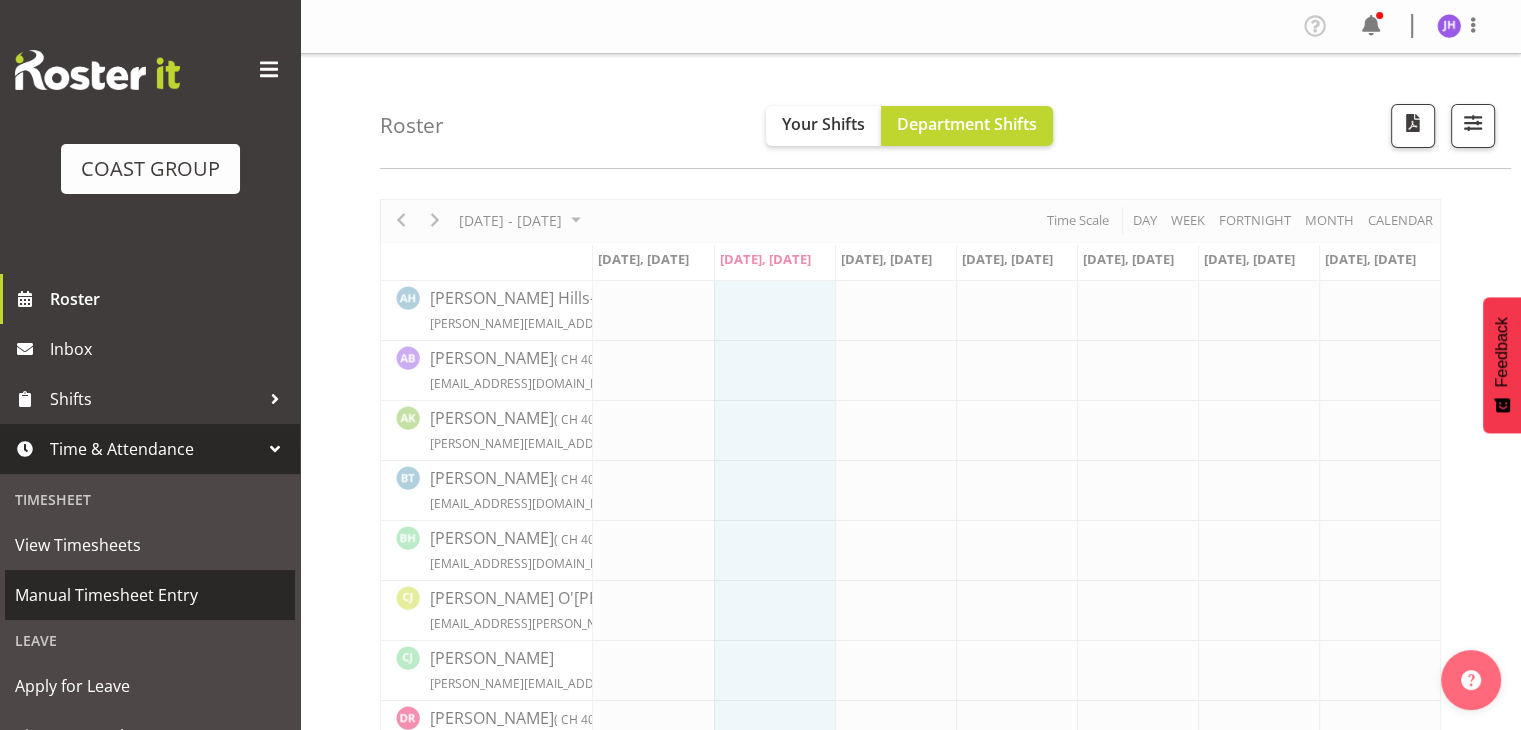 click on "Manual Timesheet Entry" at bounding box center [150, 595] 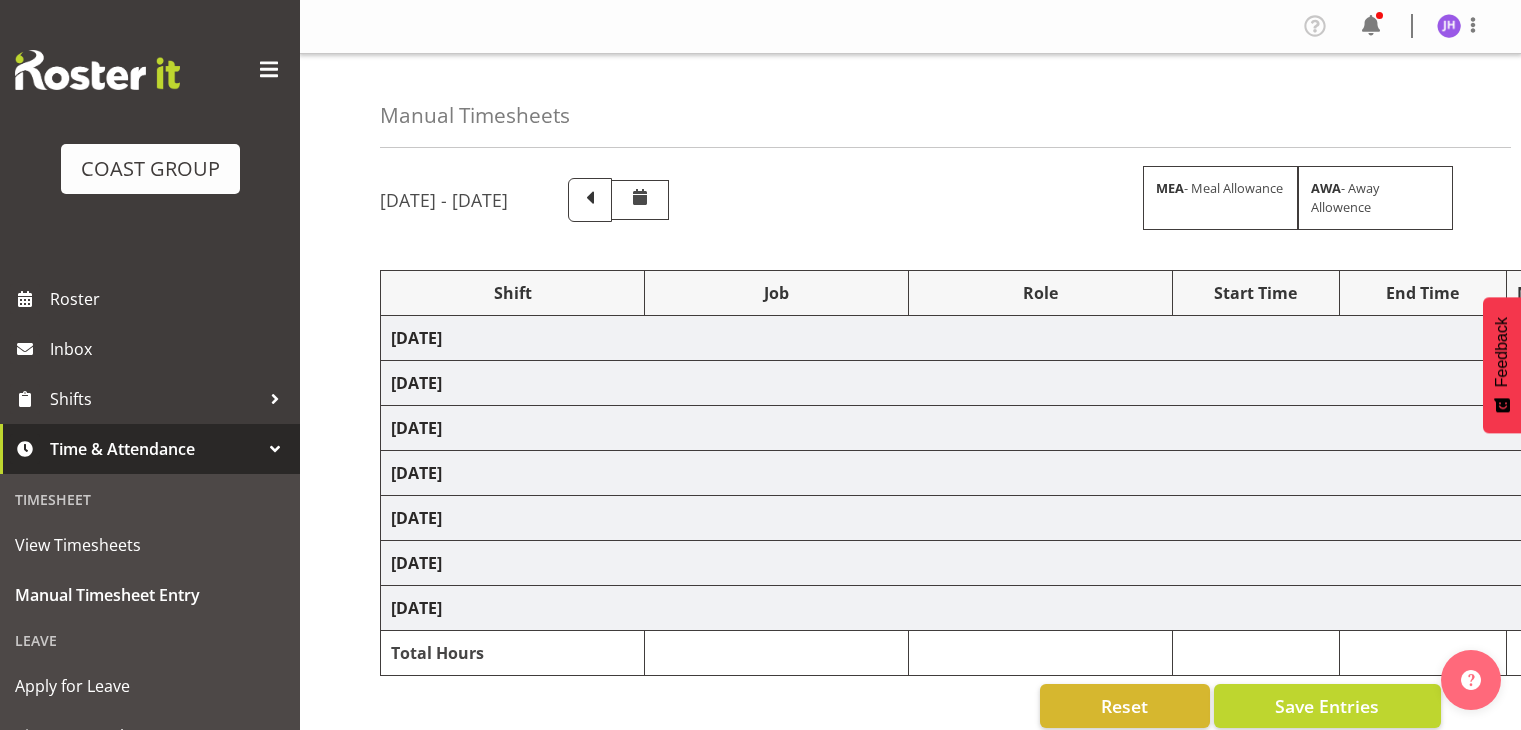 scroll, scrollTop: 0, scrollLeft: 0, axis: both 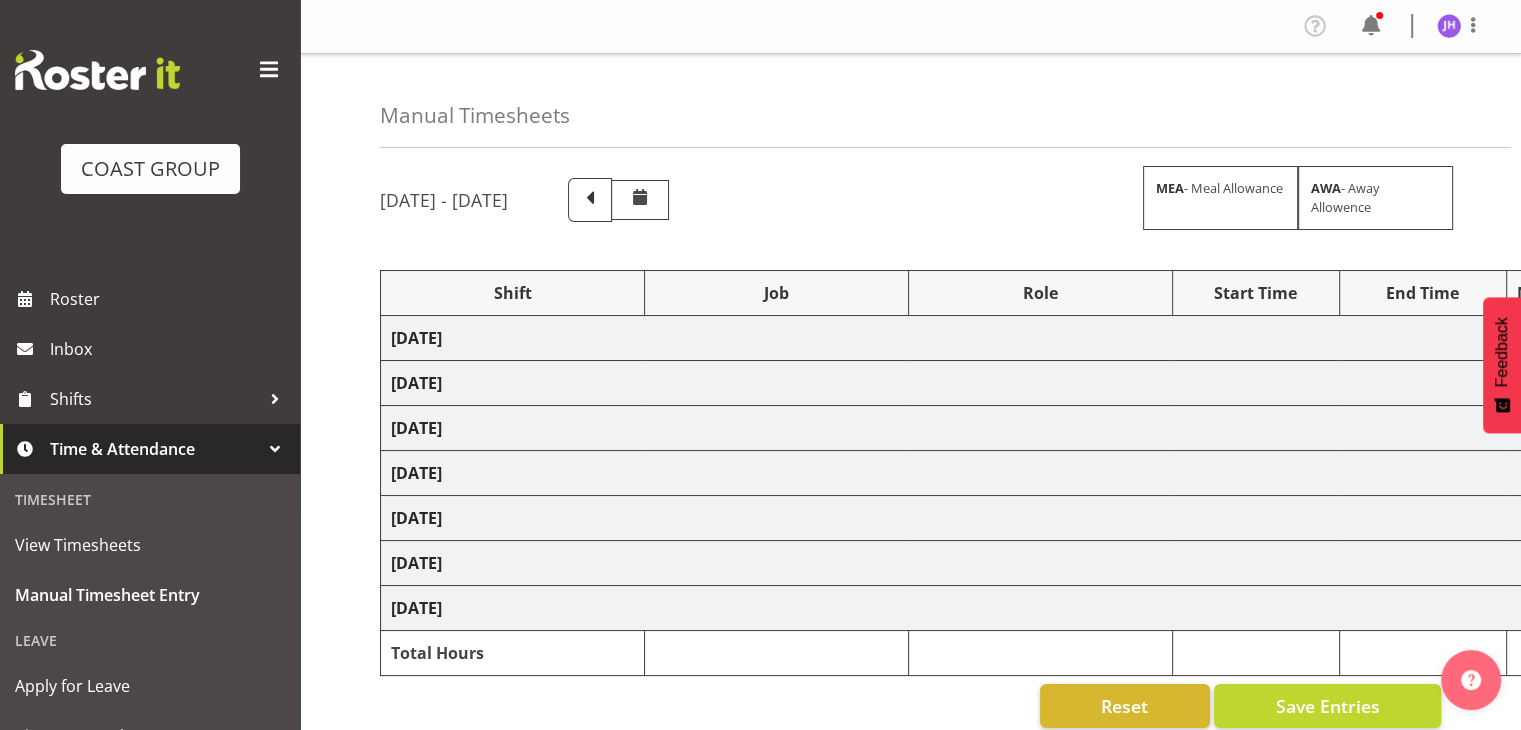 select on "1512" 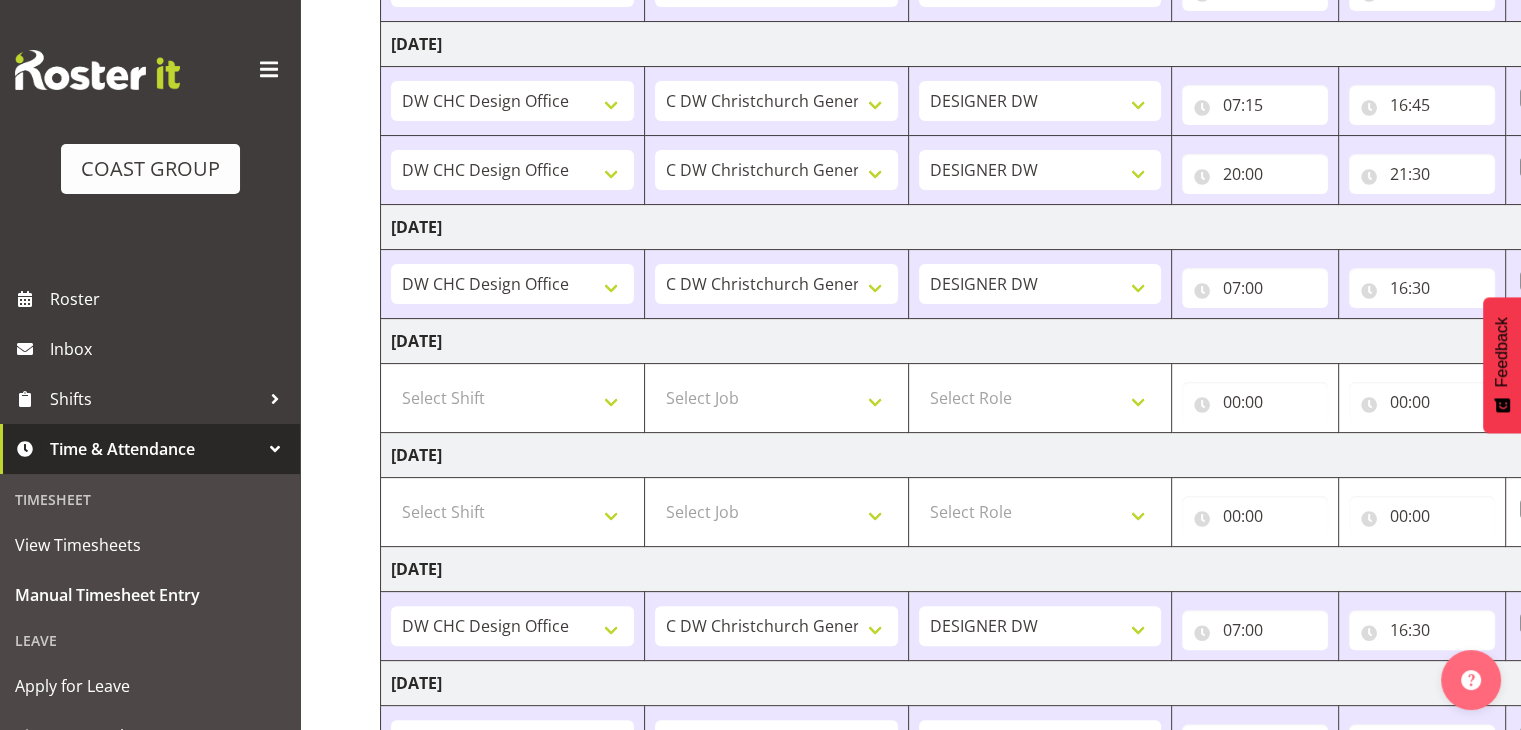 scroll, scrollTop: 645, scrollLeft: 0, axis: vertical 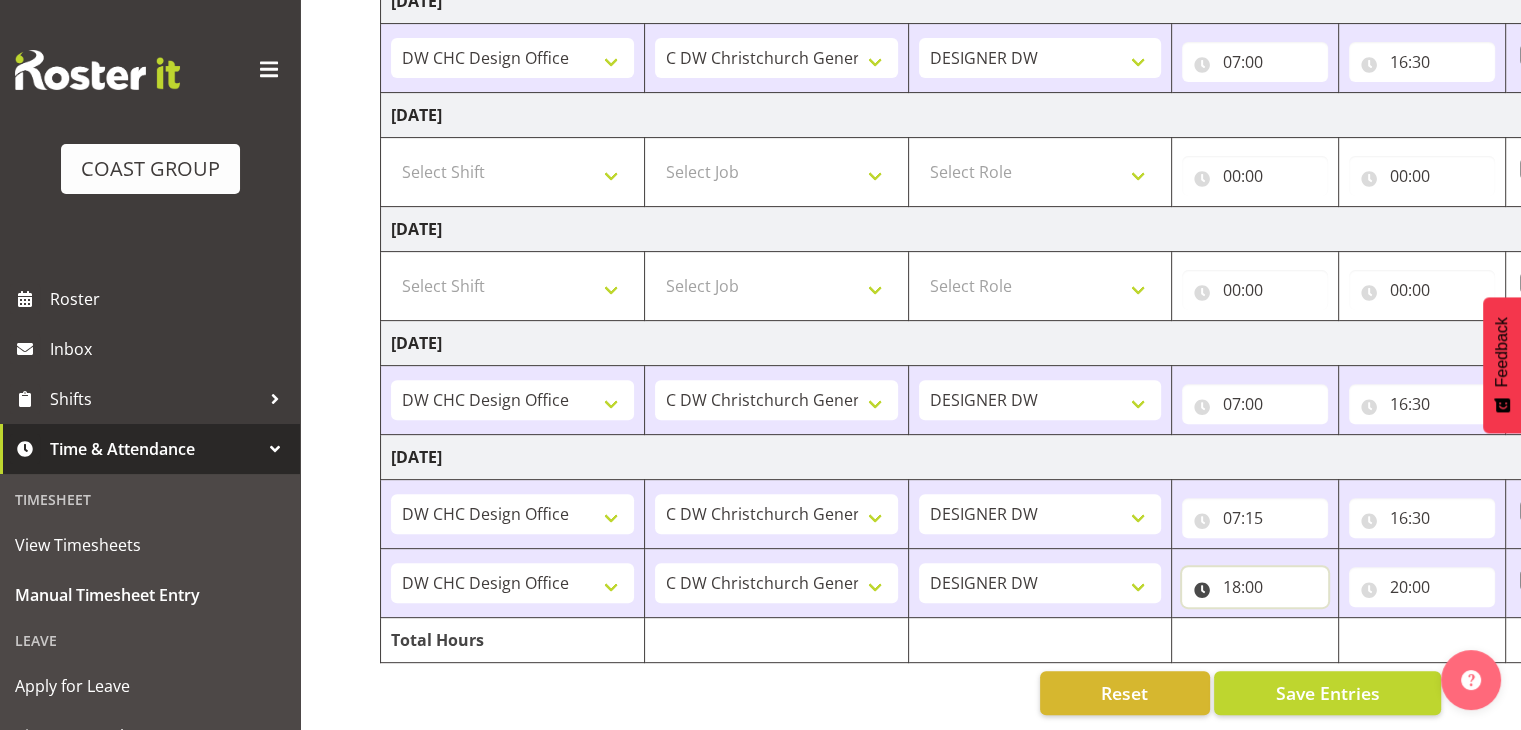 click on "18:00" at bounding box center (1255, 587) 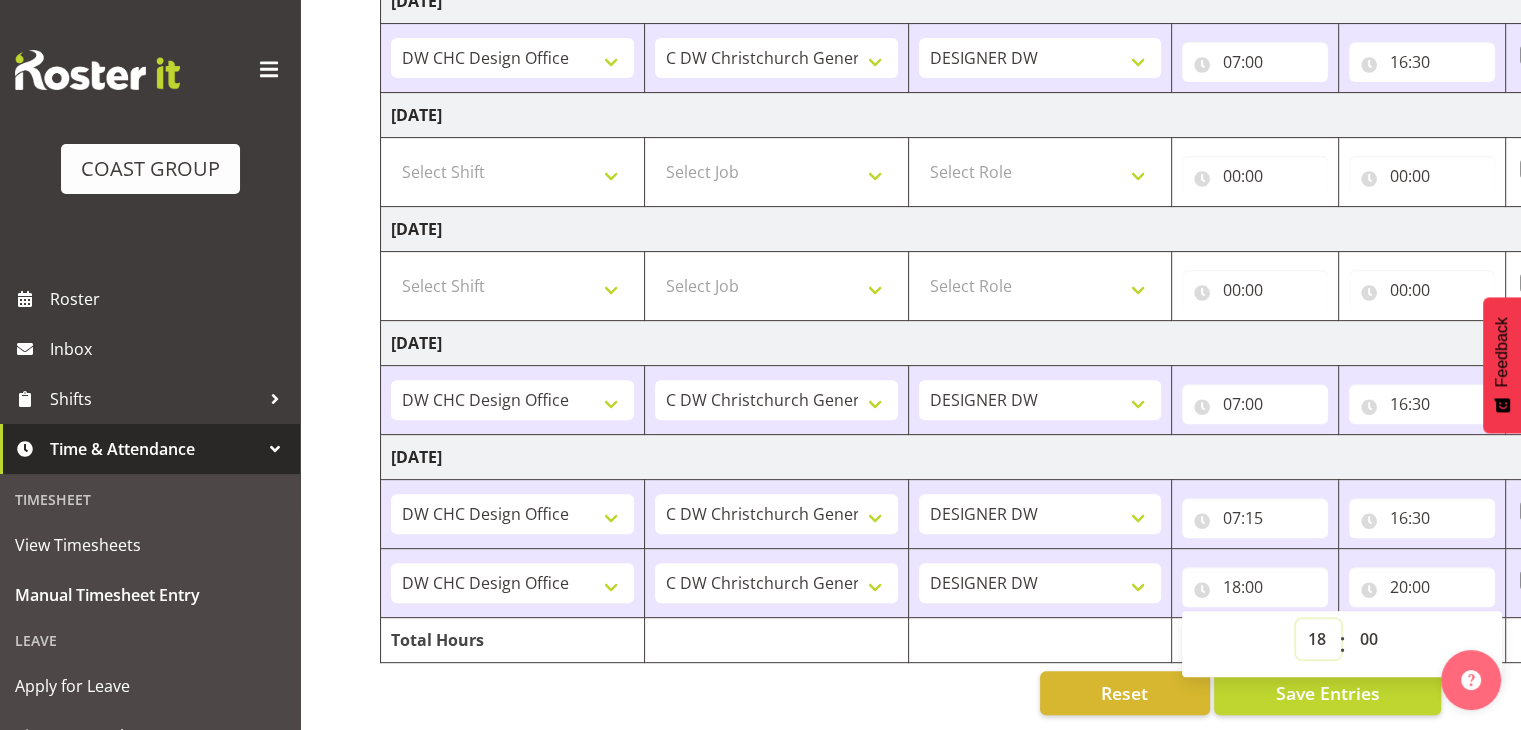 click on "00   01   02   03   04   05   06   07   08   09   10   11   12   13   14   15   16   17   18   19   20   21   22   23" at bounding box center [1318, 639] 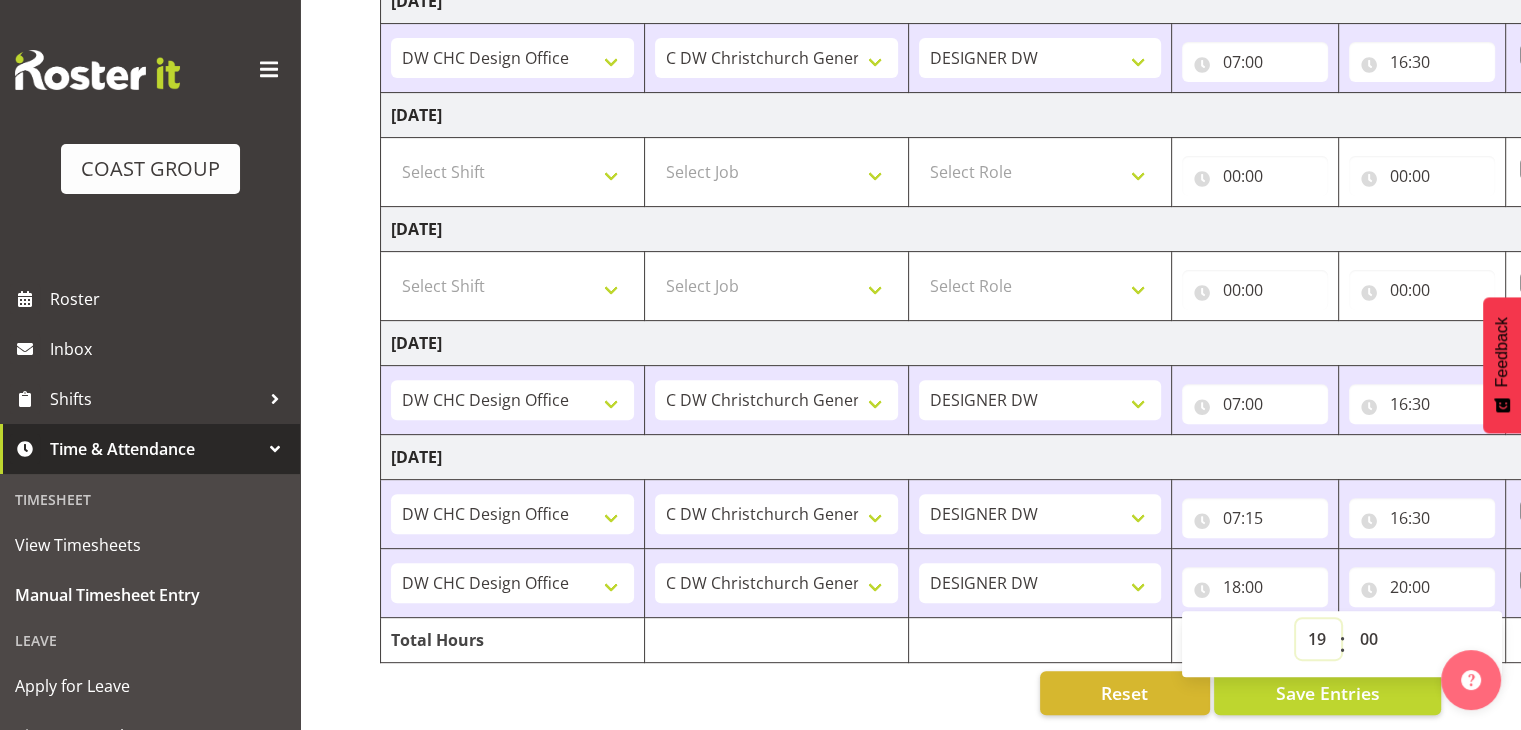 click on "00   01   02   03   04   05   06   07   08   09   10   11   12   13   14   15   16   17   18   19   20   21   22   23" at bounding box center (1318, 639) 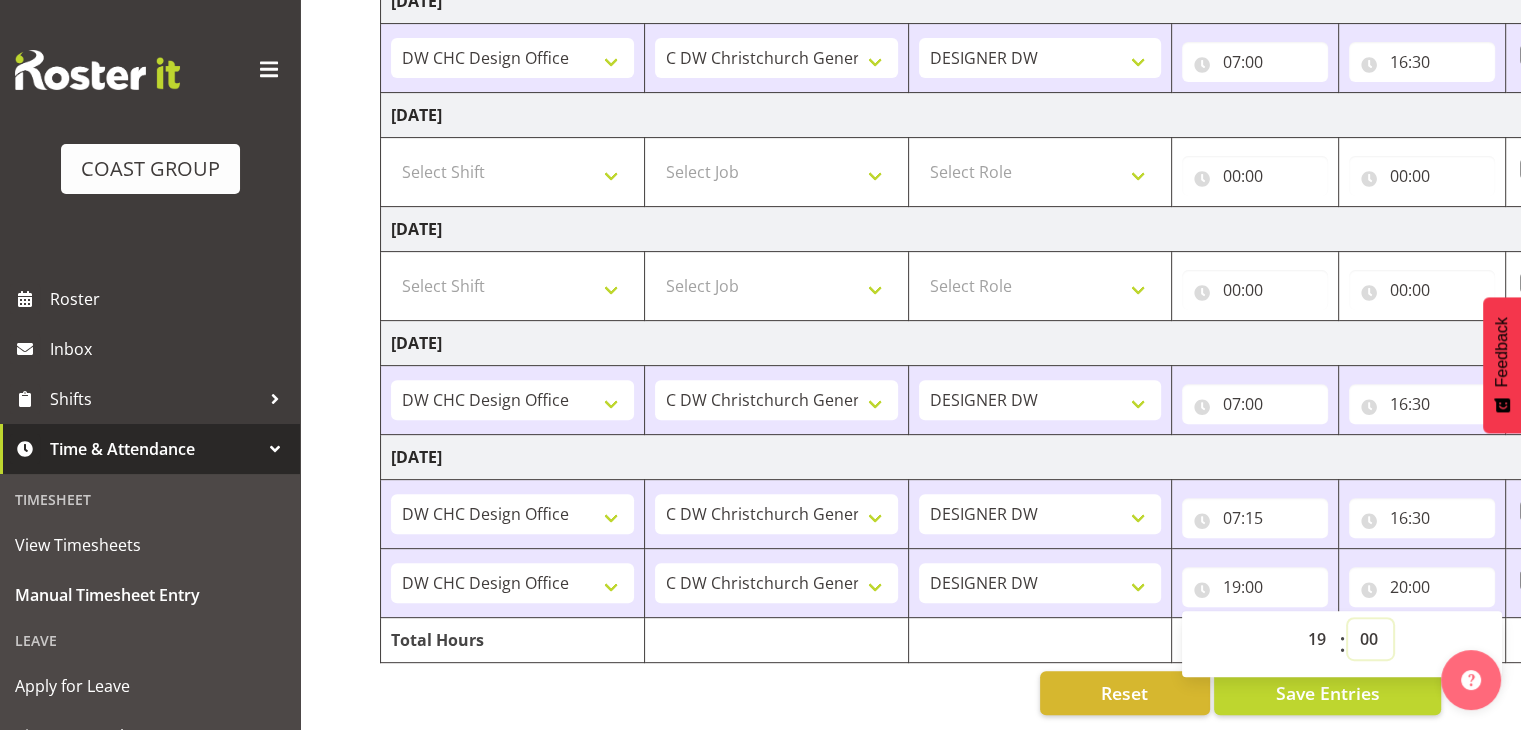 click on "00   01   02   03   04   05   06   07   08   09   10   11   12   13   14   15   16   17   18   19   20   21   22   23   24   25   26   27   28   29   30   31   32   33   34   35   36   37   38   39   40   41   42   43   44   45   46   47   48   49   50   51   52   53   54   55   56   57   58   59" at bounding box center [1370, 639] 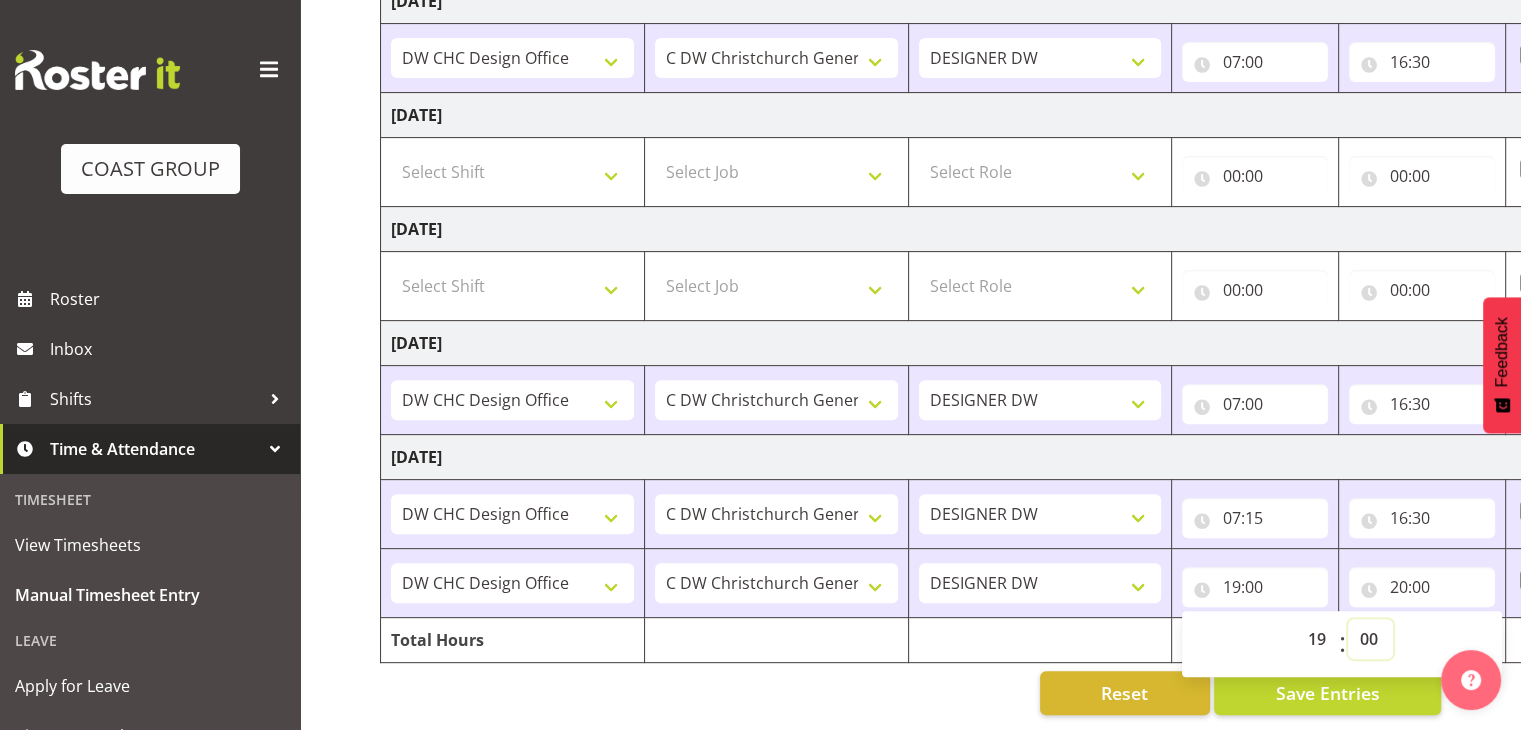 select on "15" 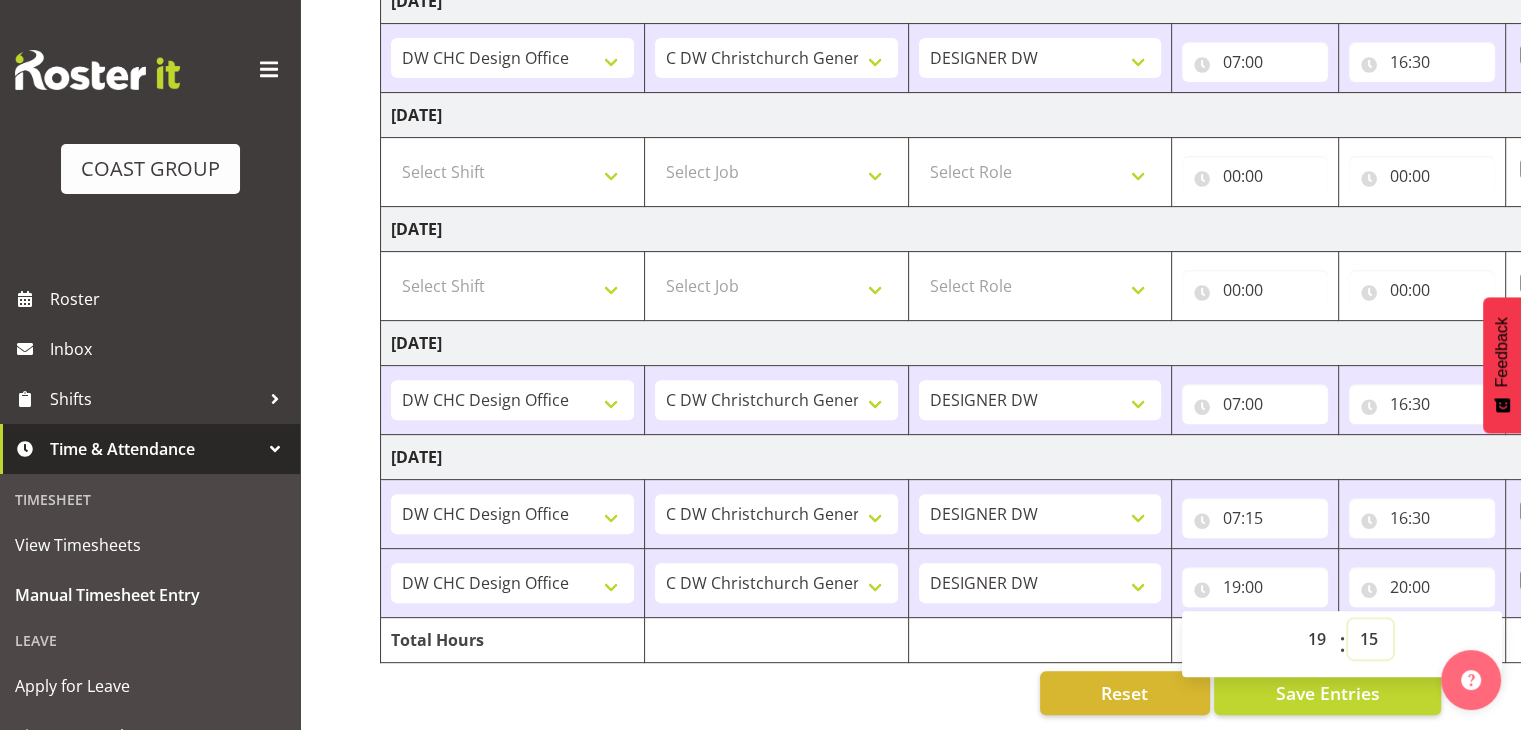 click on "00   01   02   03   04   05   06   07   08   09   10   11   12   13   14   15   16   17   18   19   20   21   22   23   24   25   26   27   28   29   30   31   32   33   34   35   36   37   38   39   40   41   42   43   44   45   46   47   48   49   50   51   52   53   54   55   56   57   58   59" at bounding box center [1370, 639] 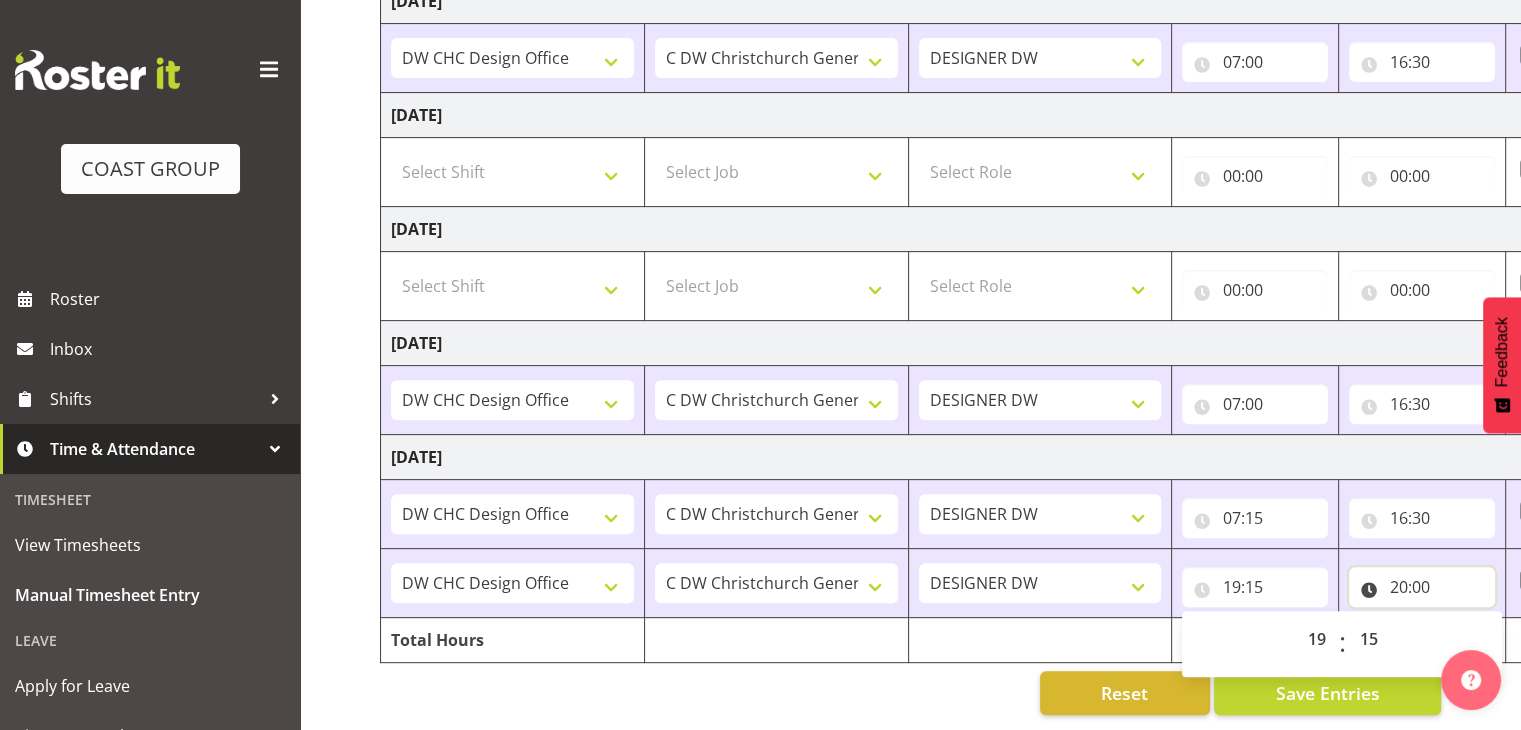 click on "20:00" at bounding box center (1422, 587) 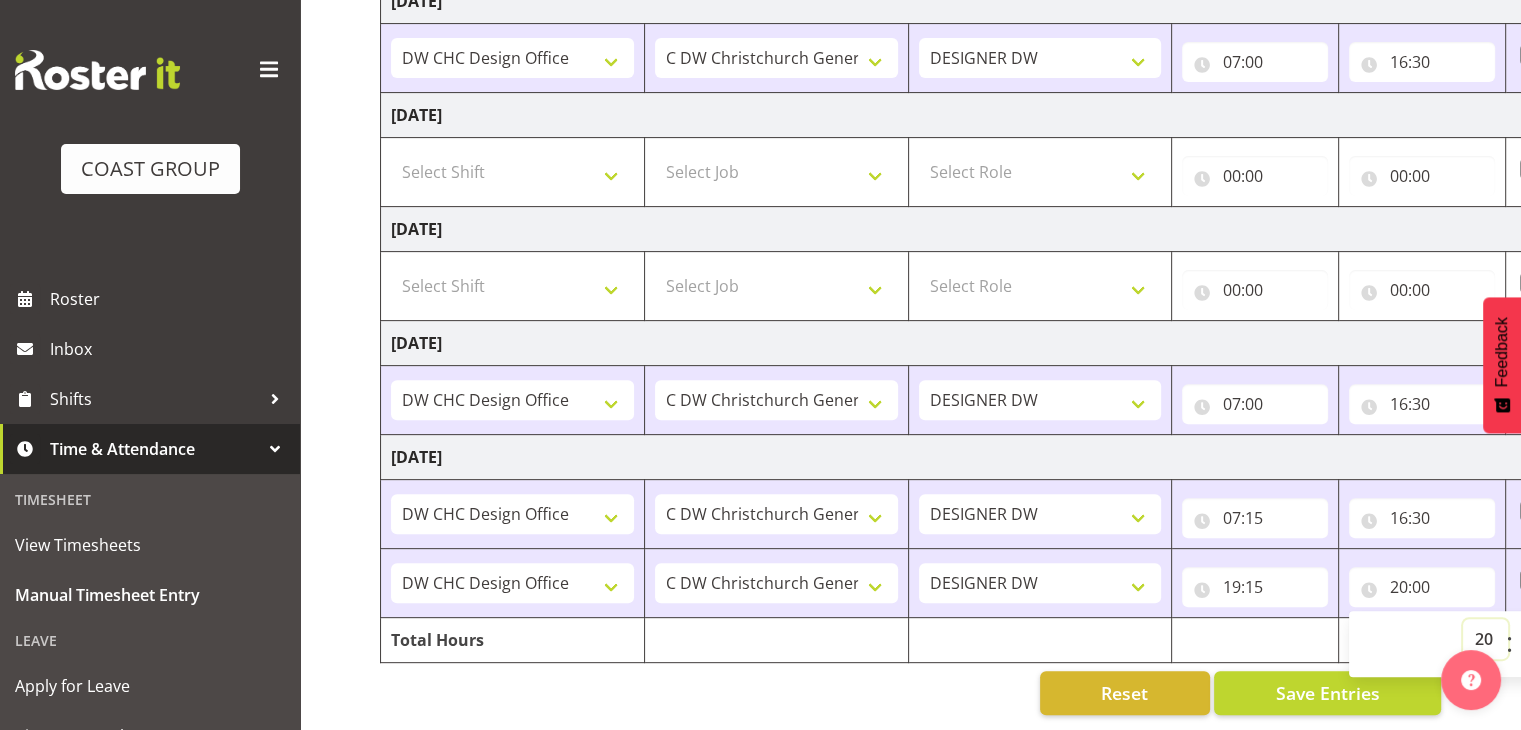 click on "00   01   02   03   04   05   06   07   08   09   10   11   12   13   14   15   16   17   18   19   20   21   22   23" at bounding box center (1485, 639) 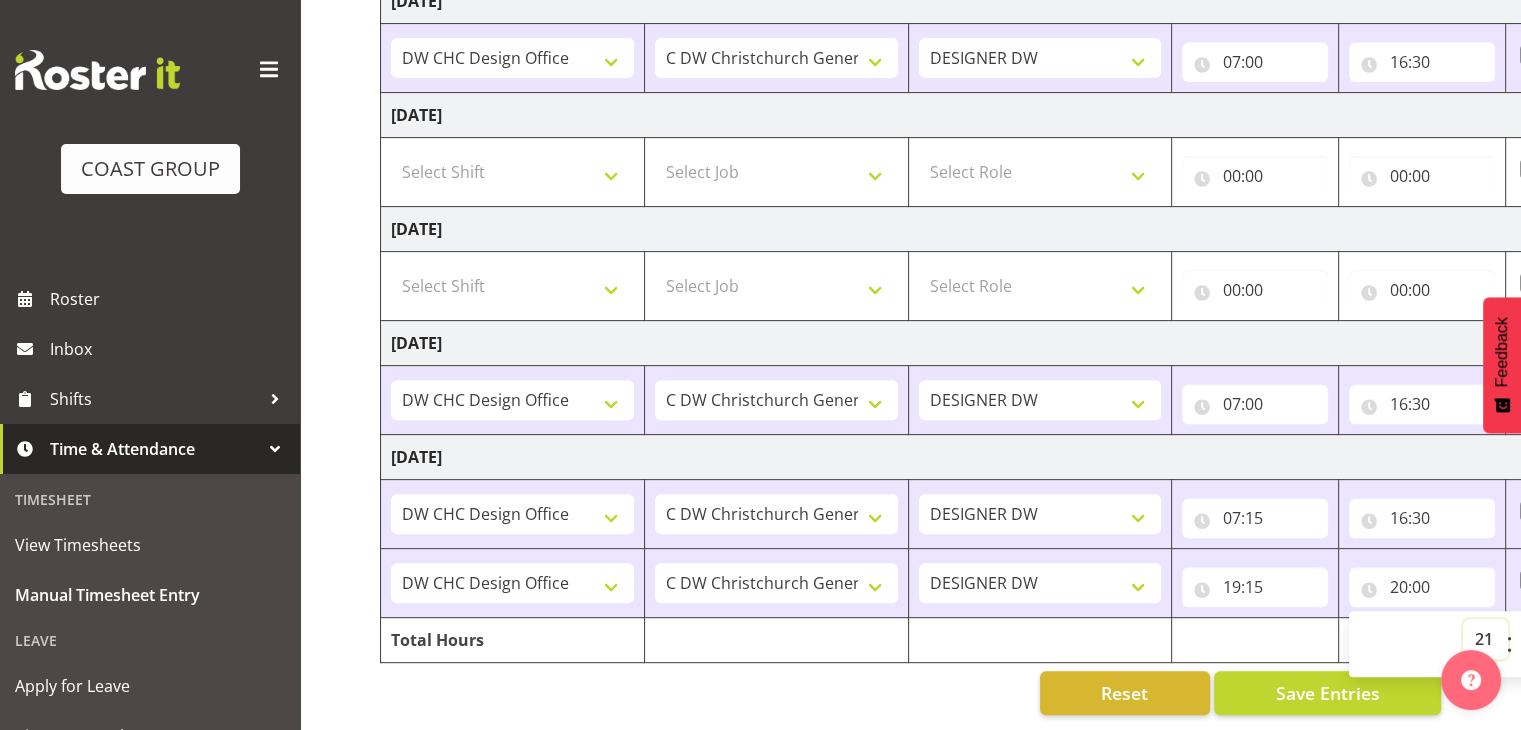 click on "00   01   02   03   04   05   06   07   08   09   10   11   12   13   14   15   16   17   18   19   20   21   22   23" at bounding box center (1485, 639) 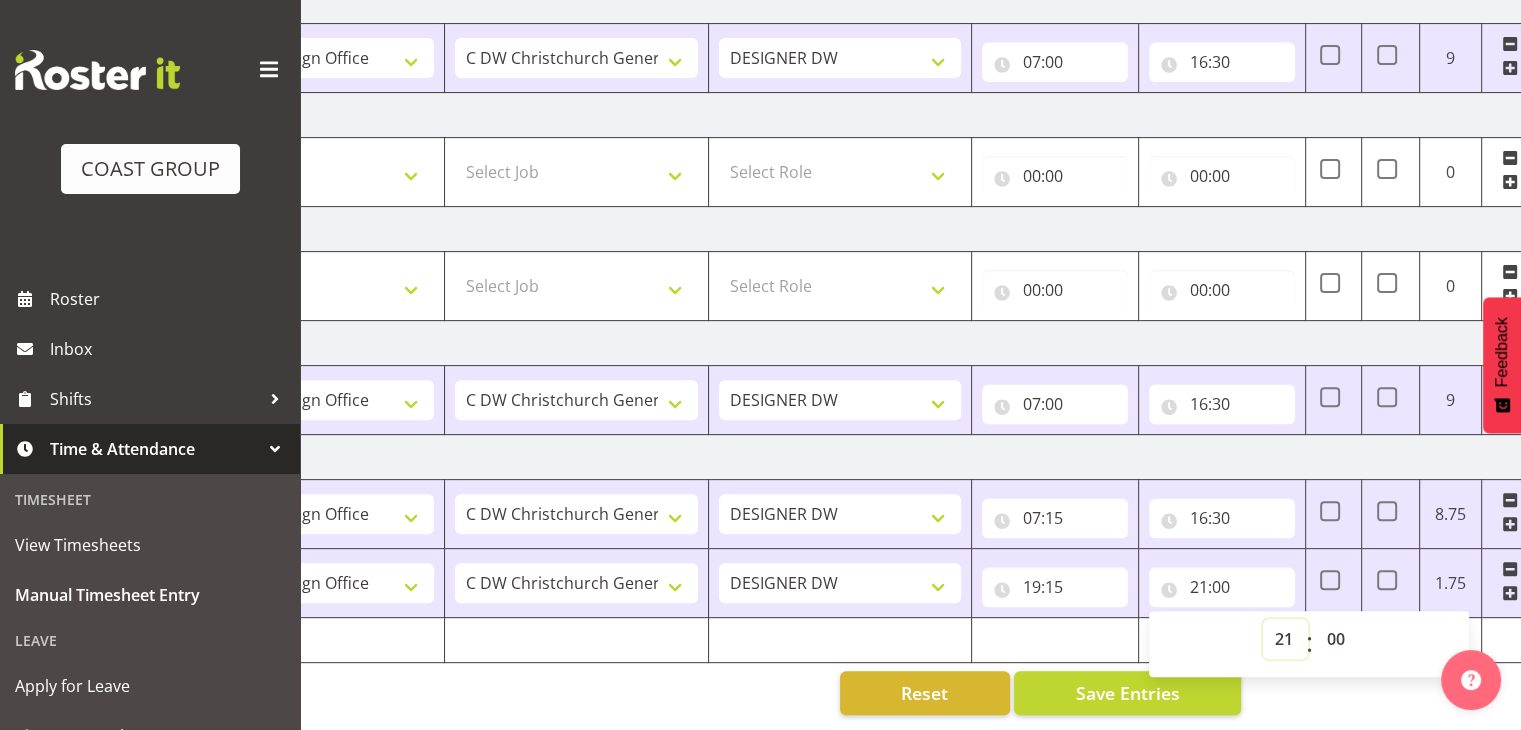 scroll, scrollTop: 0, scrollLeft: 259, axis: horizontal 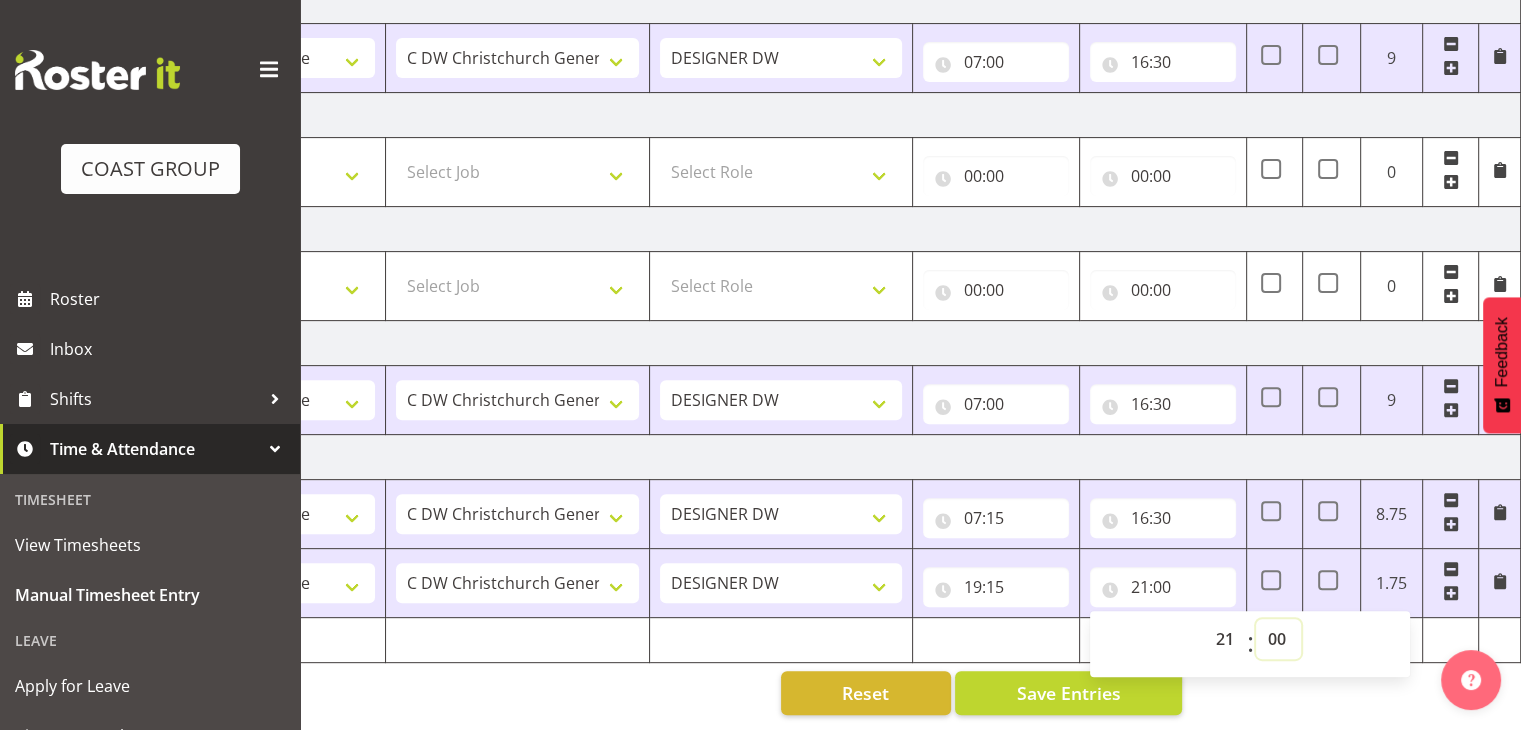 click on "00   01   02   03   04   05   06   07   08   09   10   11   12   13   14   15   16   17   18   19   20   21   22   23   24   25   26   27   28   29   30   31   32   33   34   35   36   37   38   39   40   41   42   43   44   45   46   47   48   49   50   51   52   53   54   55   56   57   58   59" at bounding box center (1278, 639) 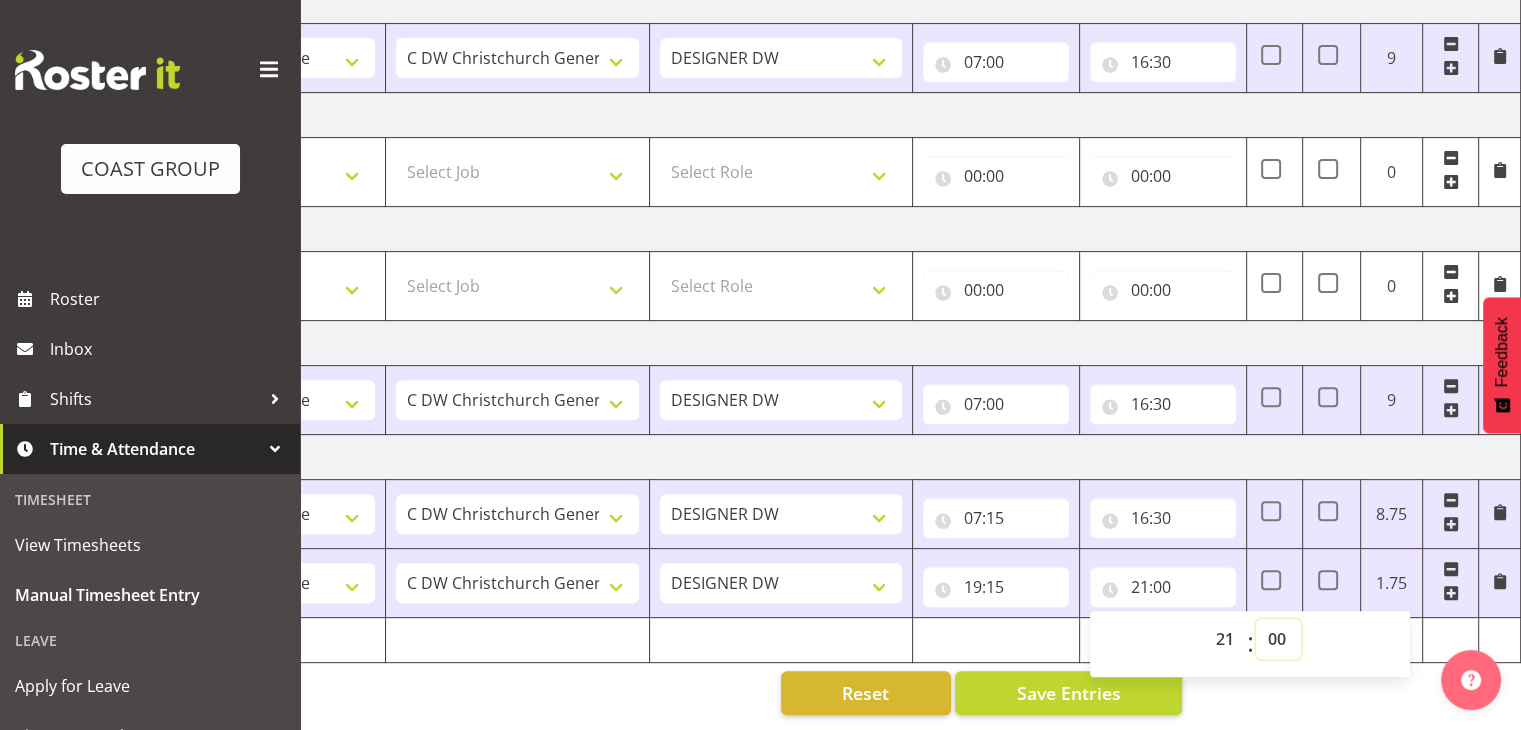 select on "15" 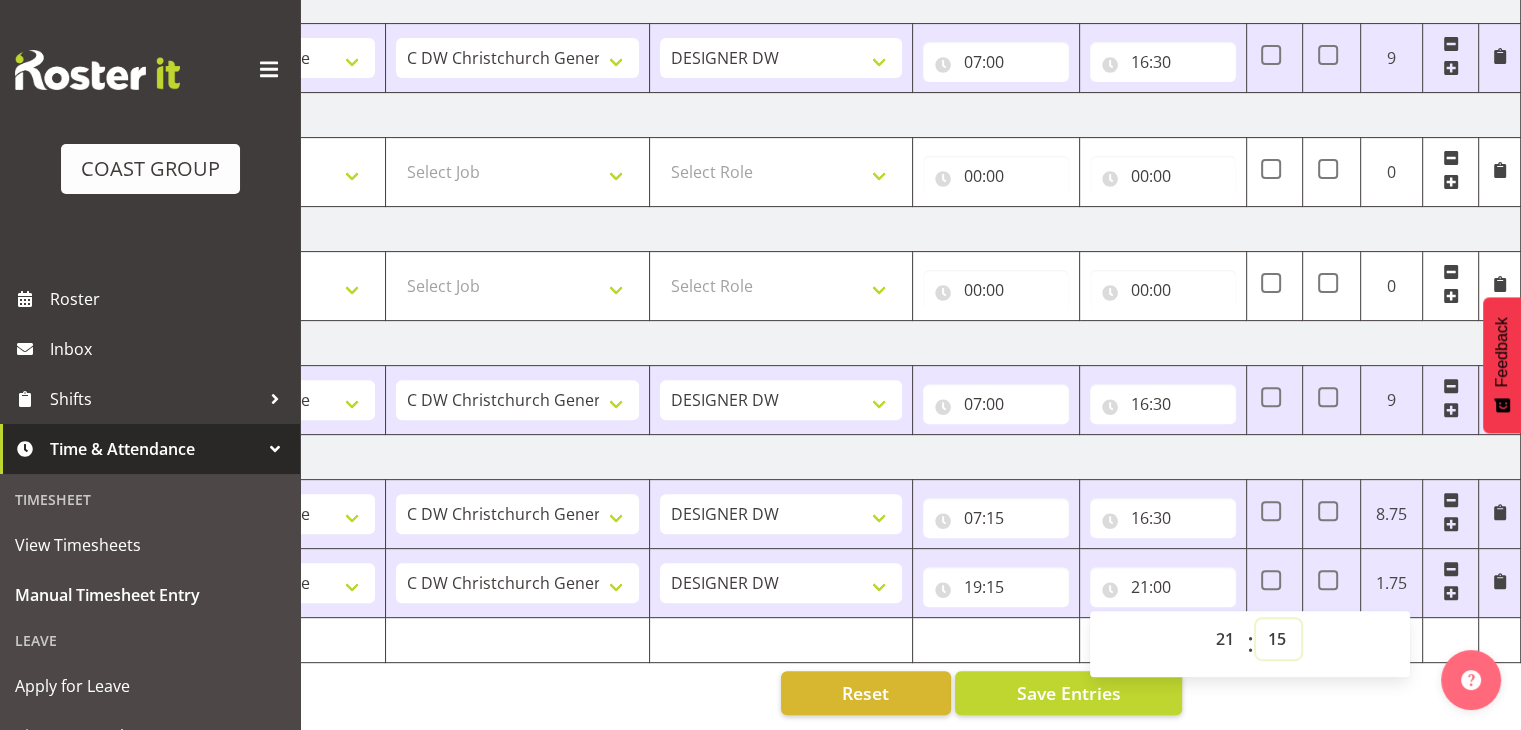 click on "00   01   02   03   04   05   06   07   08   09   10   11   12   13   14   15   16   17   18   19   20   21   22   23   24   25   26   27   28   29   30   31   32   33   34   35   36   37   38   39   40   41   42   43   44   45   46   47   48   49   50   51   52   53   54   55   56   57   58   59" at bounding box center [1278, 639] 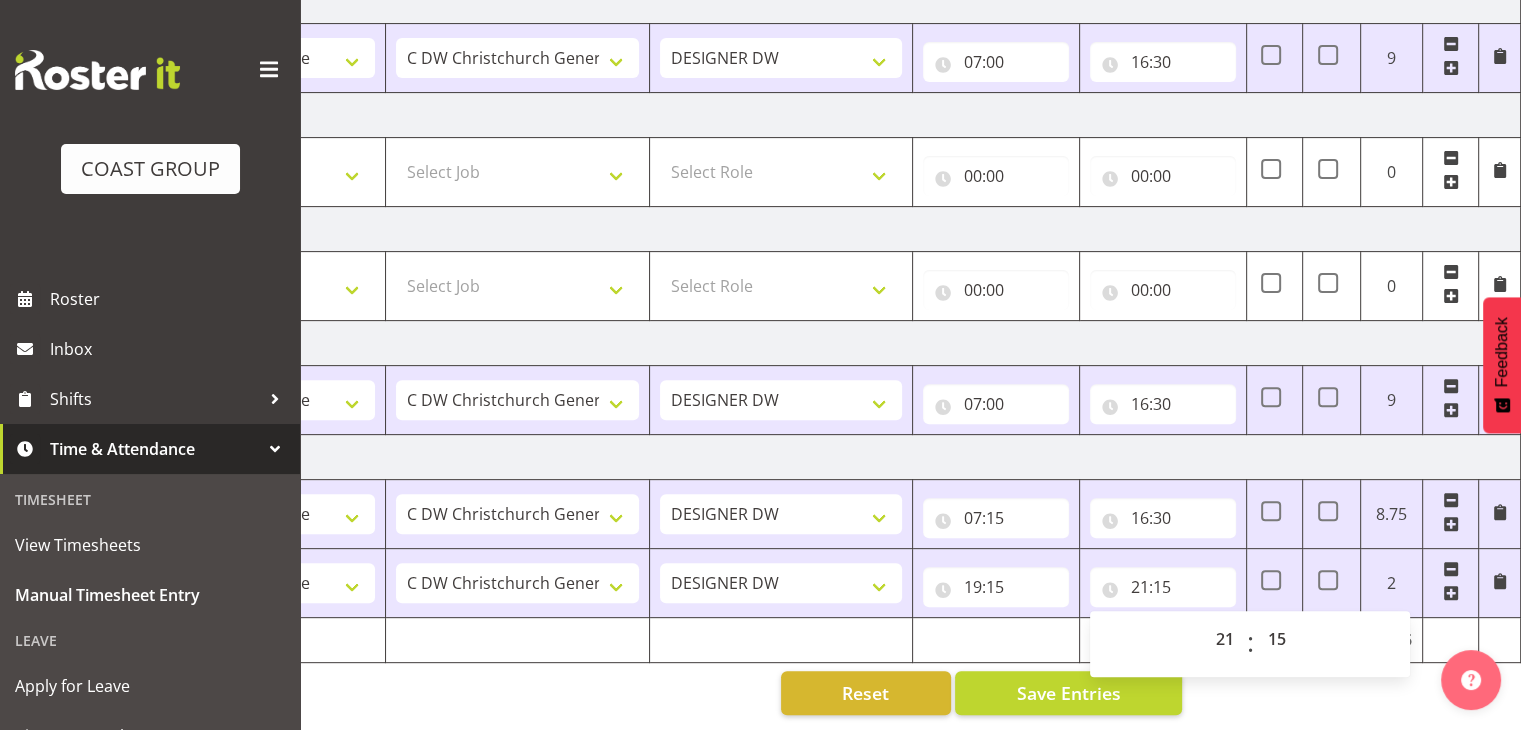 click on "Manual Timesheets   [DATE] - [DATE]         MEA  - Meal Allowance
AWA  - Away Allowence
Shift   Job   Role   Start Time   End Time   MEA AWA    Total
[DATE]
CHC SIGN ADMIN (LEAVE ALONE, DONT MAKE INACTIVE) DW CHC ARK WORK DW CHC Design Office DW CHC General Work Aug DW CHC General Work Dec DW CHC General Work Nov DW CHC General Work Oct DW CHC General Work Sep DW CHC Office DW CHC Workshop Letter Wrapping   1 Carlton Events 1 [PERSON_NAME][GEOGRAPHIC_DATA] 1 [PERSON_NAME][GEOGRAPHIC_DATA] 1 EHS WAREHOUSE/OFFICE 1 GRS 1 SLP Production 1 SLP Tradeshows 12504000 - AKL Casual [DATE] 1250400R - April Casual C&R 2025 12504050 - CDES Engineering and Technology Expo 2025 12504070 - FINZ (National Financial Adviser Conf) 2025 1250407A - Fidelity @ FINZ Conf 2025 1250407B - La Trobe @ FINZ Conf 25 1250407C - Partners Life @ FINZ Conf 25 12504080 - AKL Go Green 2025 32410040 - ORL 24" at bounding box center (910, 75) 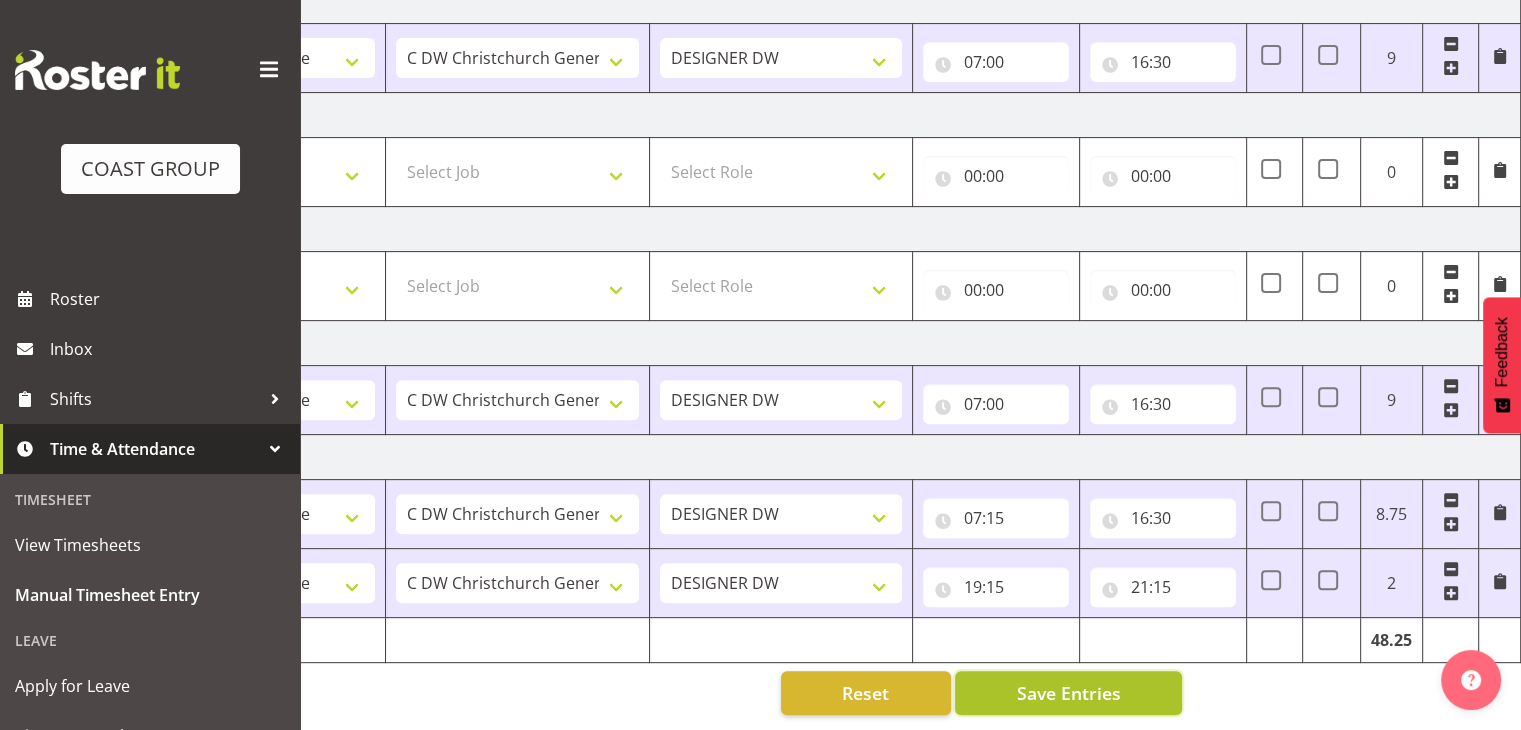 click on "Save
Entries" at bounding box center (1068, 693) 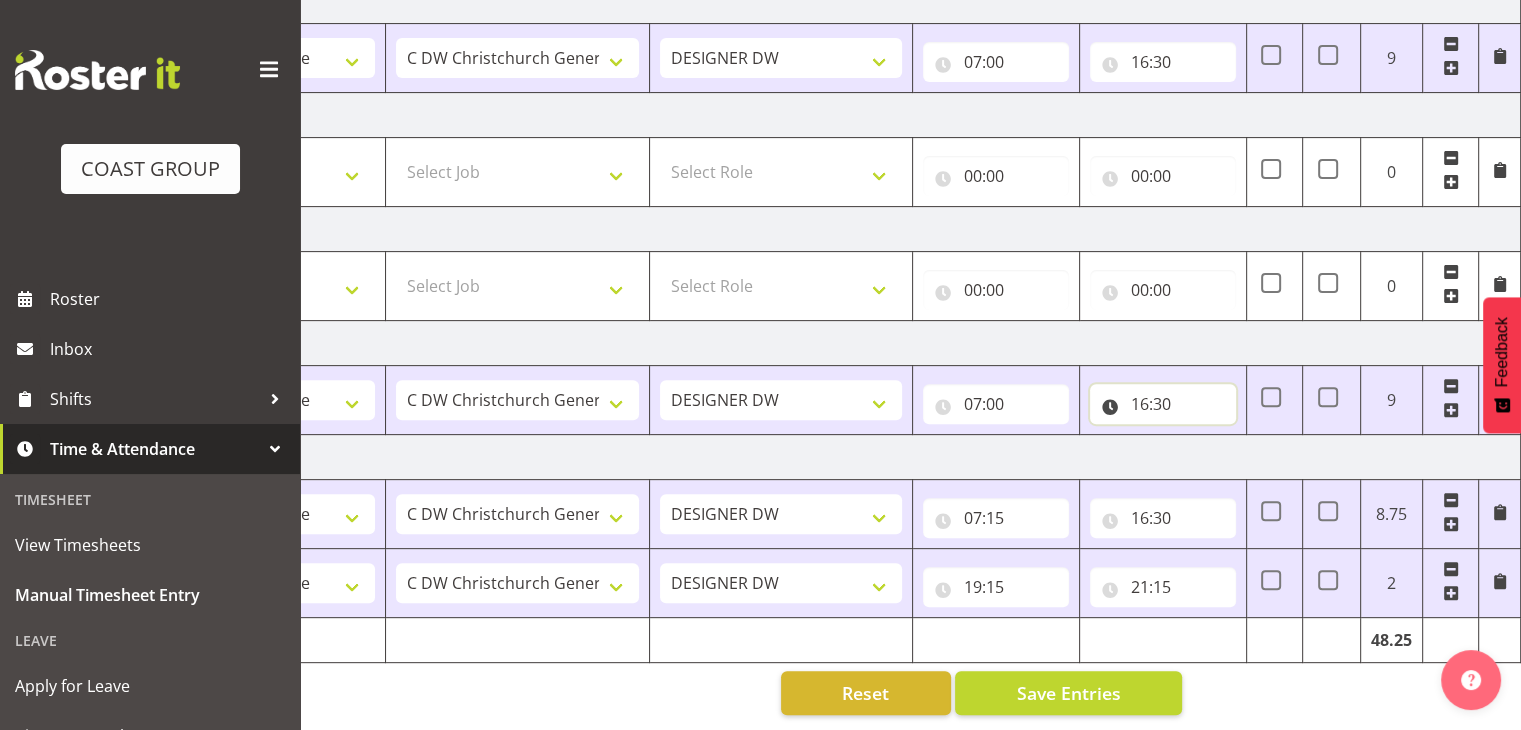 click on "16:30" at bounding box center [1163, 404] 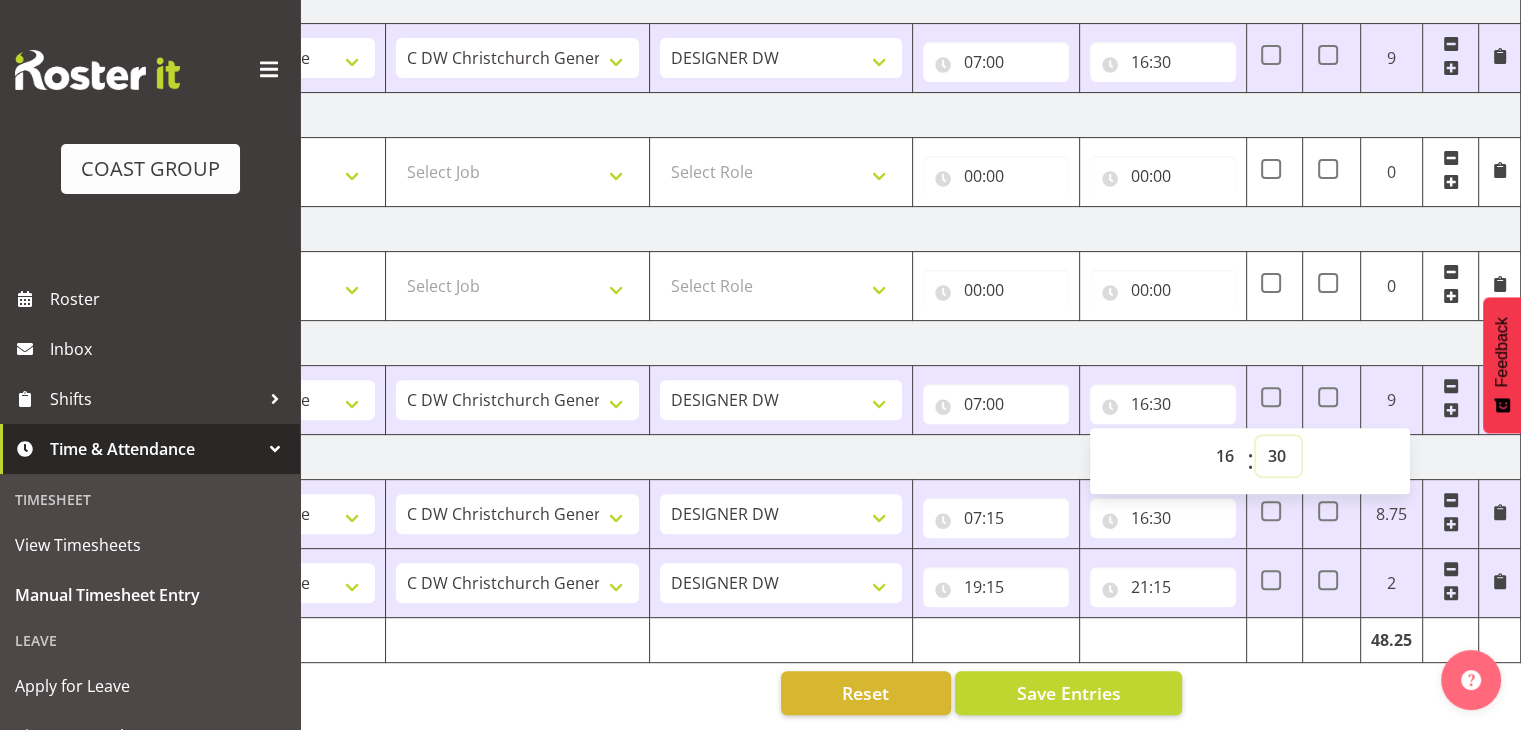 click on "00   01   02   03   04   05   06   07   08   09   10   11   12   13   14   15   16   17   18   19   20   21   22   23   24   25   26   27   28   29   30   31   32   33   34   35   36   37   38   39   40   41   42   43   44   45   46   47   48   49   50   51   52   53   54   55   56   57   58   59" at bounding box center [1278, 456] 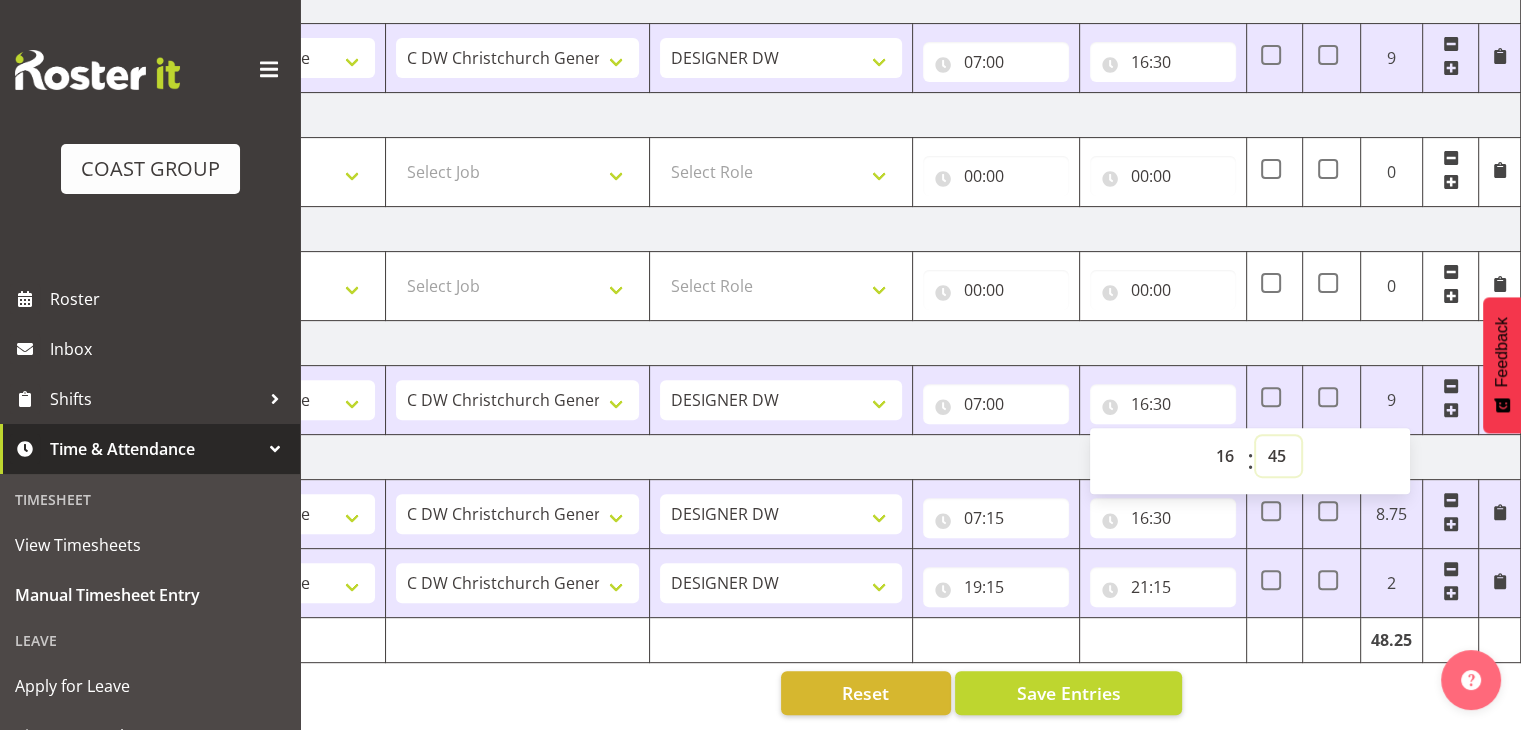 click on "00   01   02   03   04   05   06   07   08   09   10   11   12   13   14   15   16   17   18   19   20   21   22   23   24   25   26   27   28   29   30   31   32   33   34   35   36   37   38   39   40   41   42   43   44   45   46   47   48   49   50   51   52   53   54   55   56   57   58   59" at bounding box center [1278, 456] 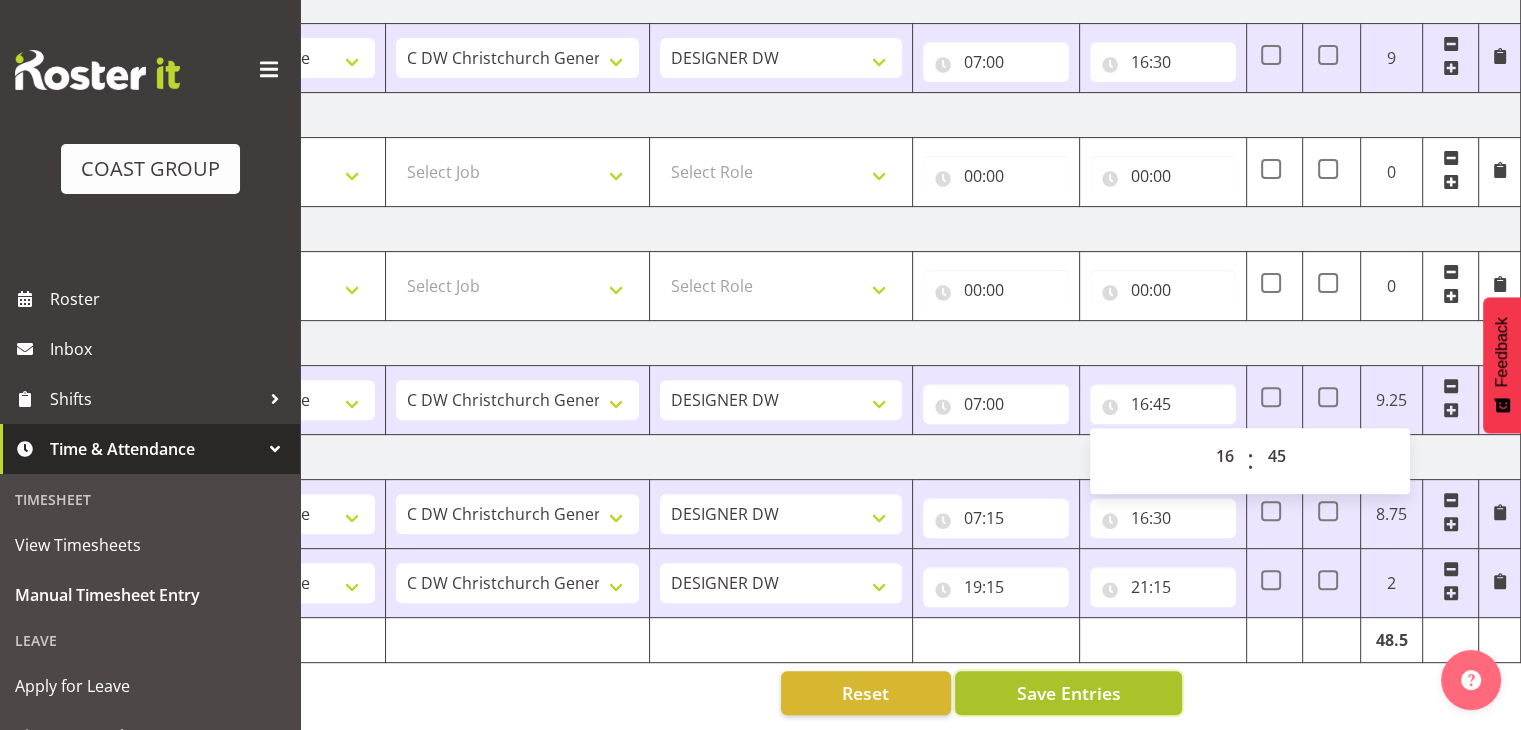 click on "Save
Entries" at bounding box center [1068, 693] 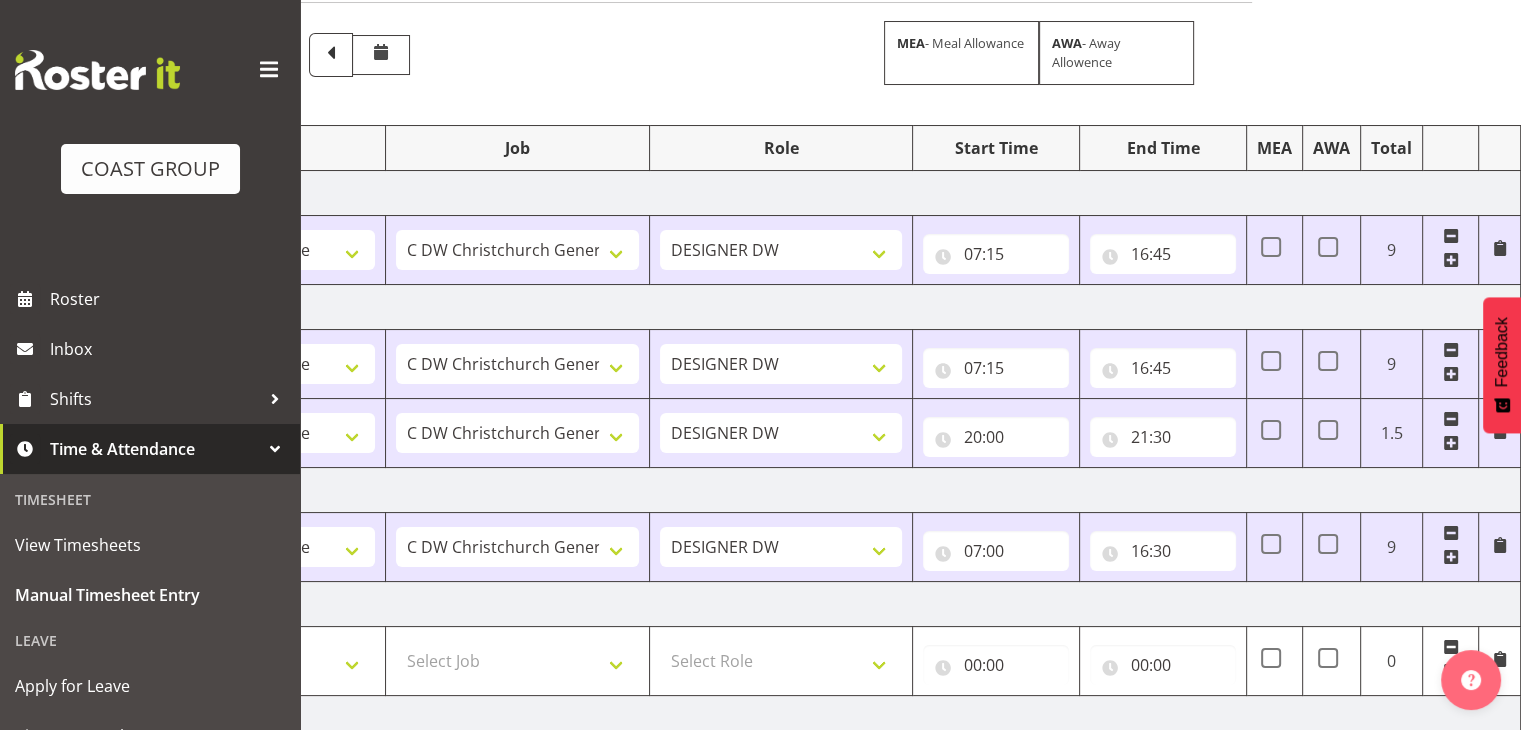 scroll, scrollTop: 0, scrollLeft: 0, axis: both 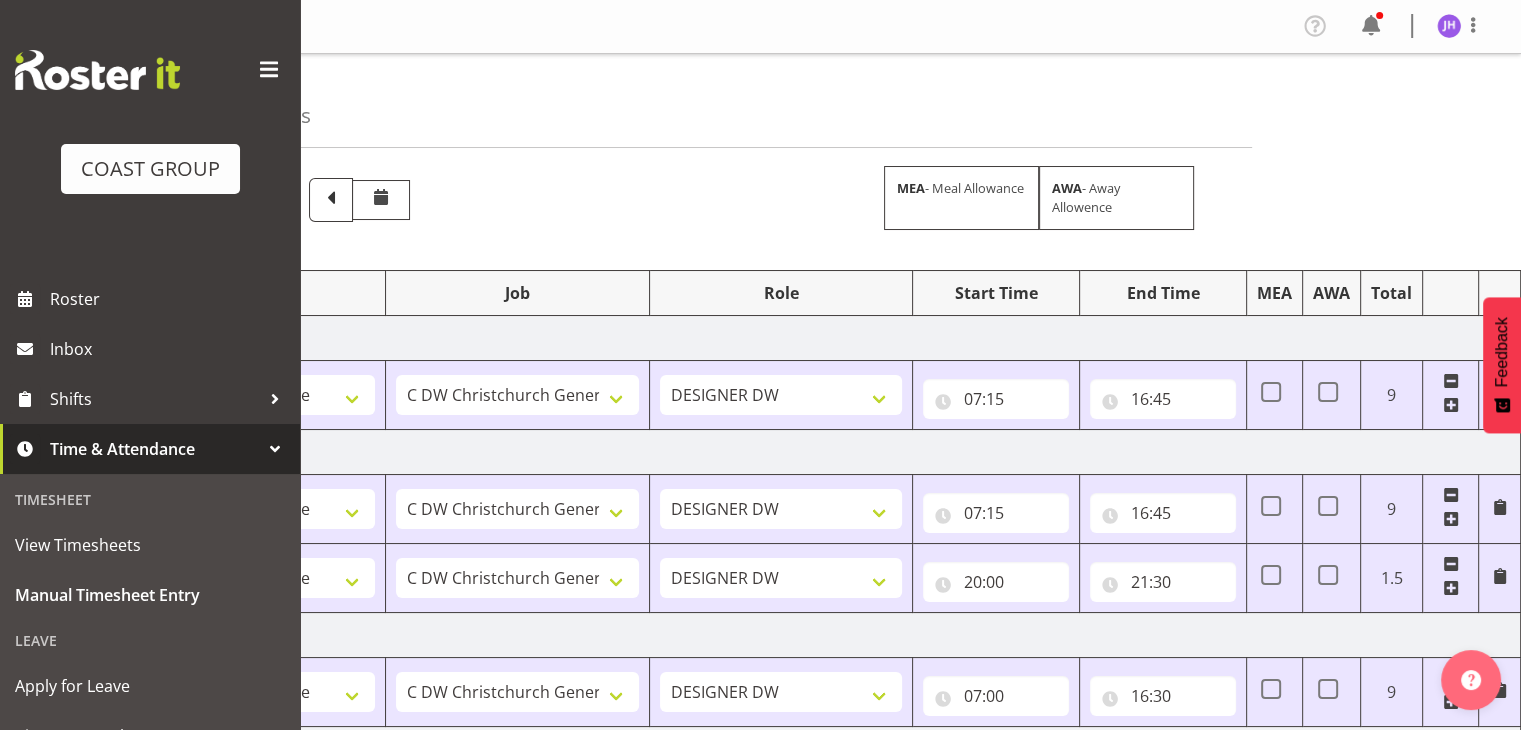 click on "Profile
Log Out" at bounding box center [1400, 26] 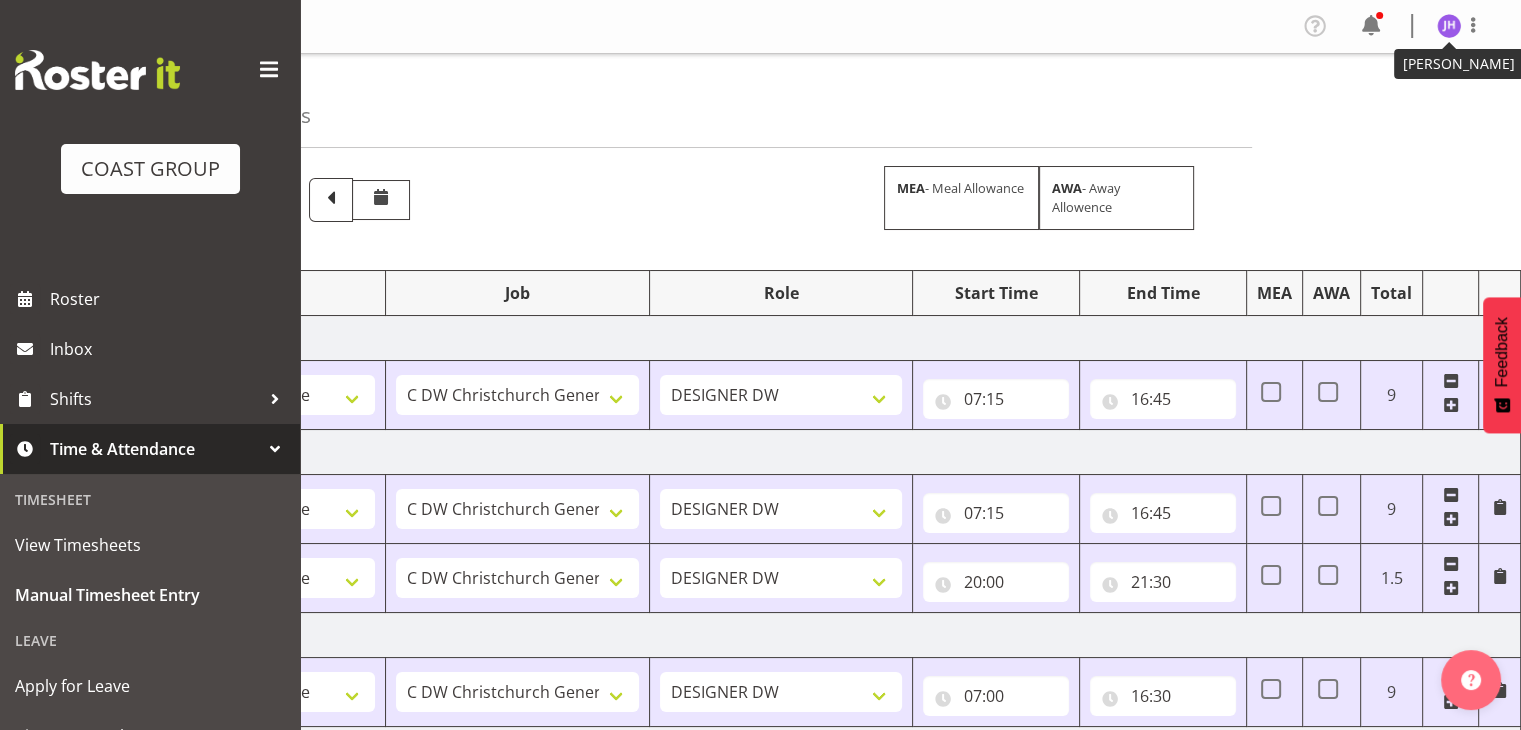 click at bounding box center [1449, 26] 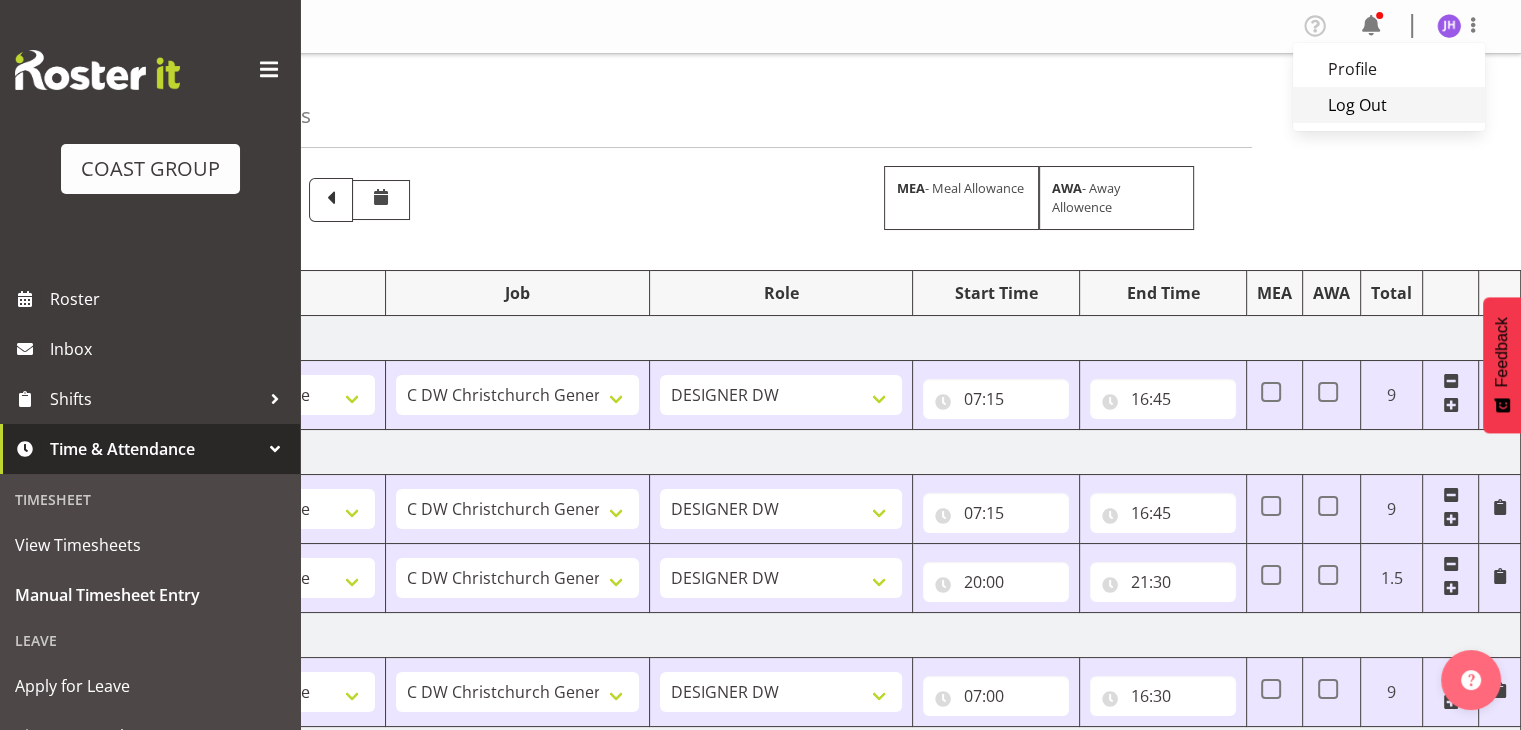 click on "Log Out" at bounding box center (1389, 105) 